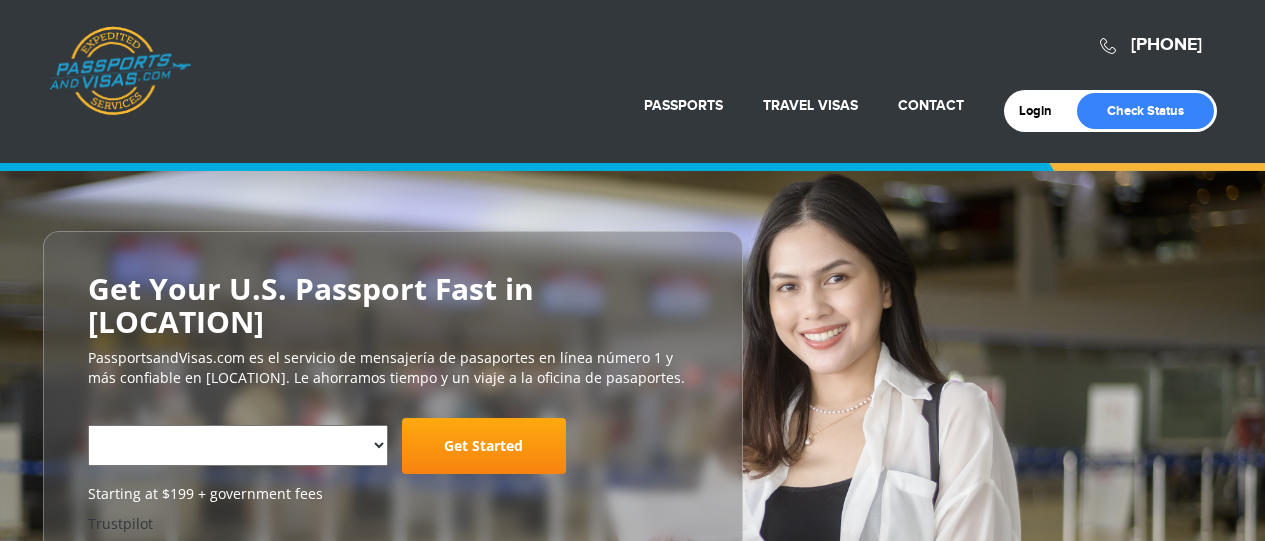 scroll, scrollTop: 0, scrollLeft: 0, axis: both 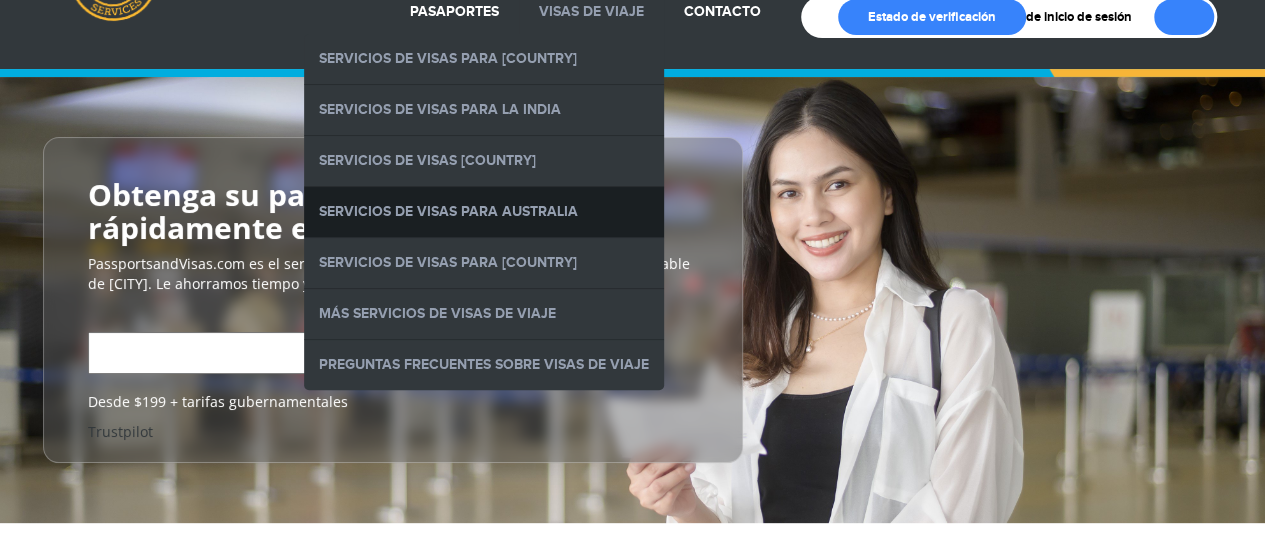 select on "**********" 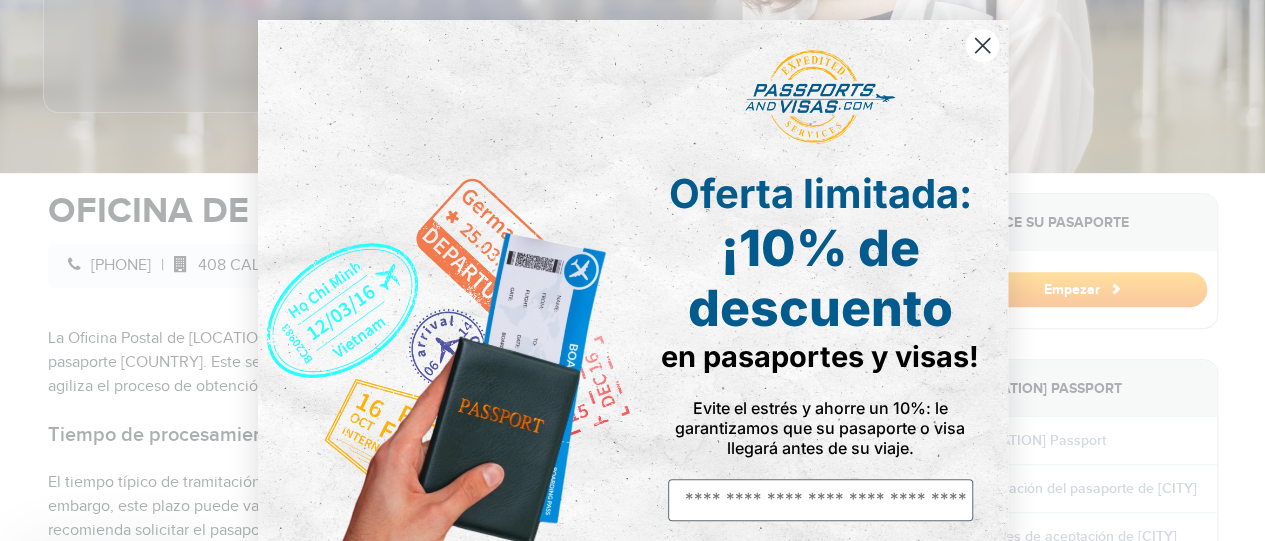 scroll, scrollTop: 544, scrollLeft: 0, axis: vertical 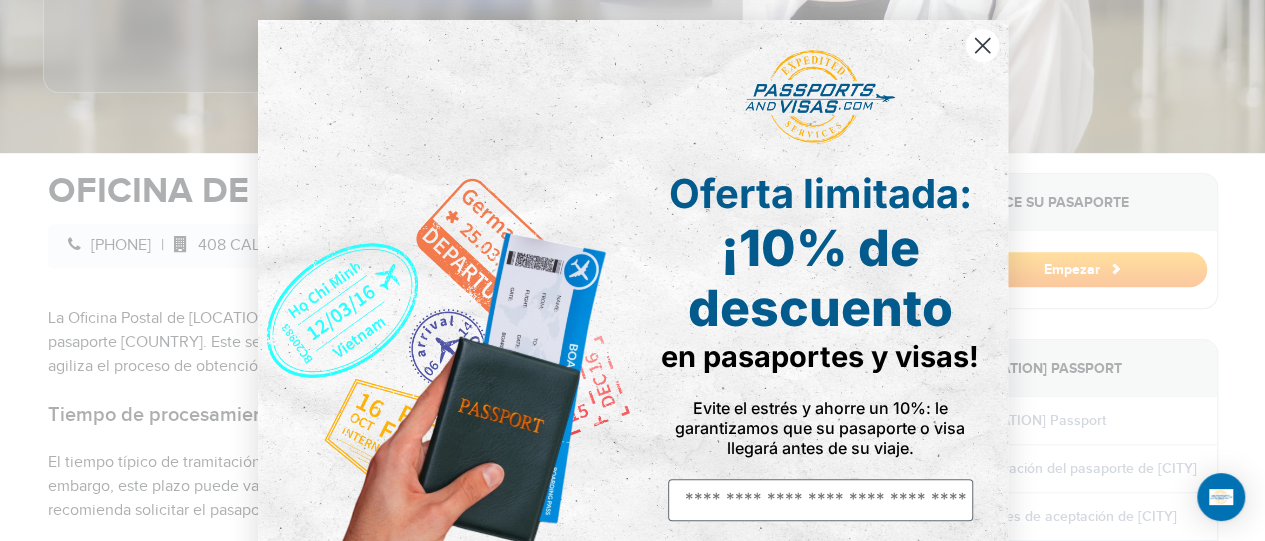 click 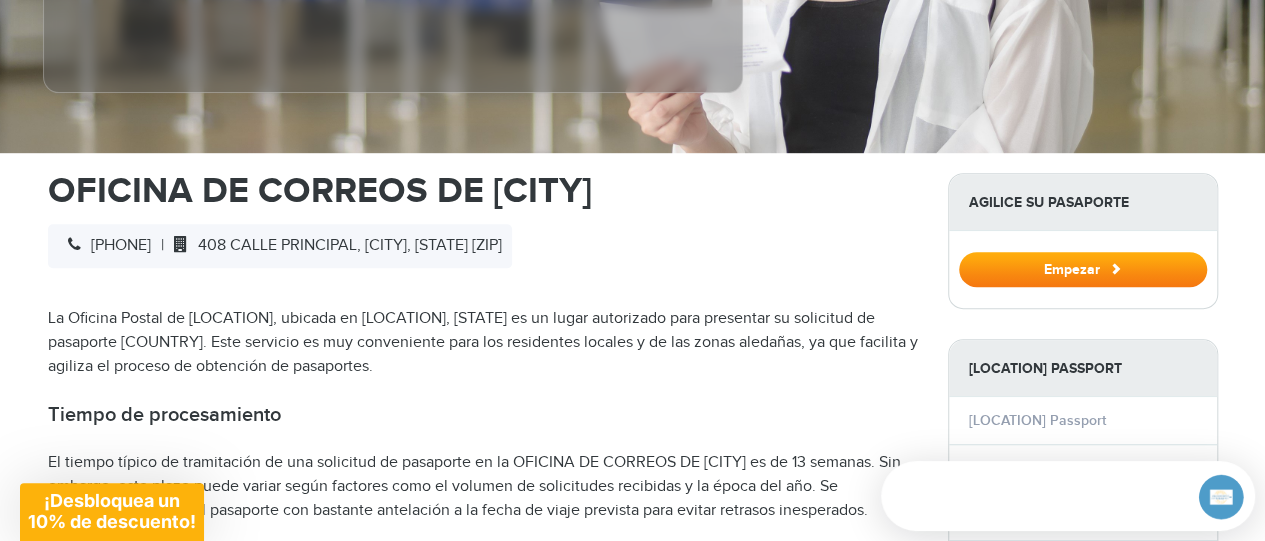 scroll, scrollTop: 0, scrollLeft: 0, axis: both 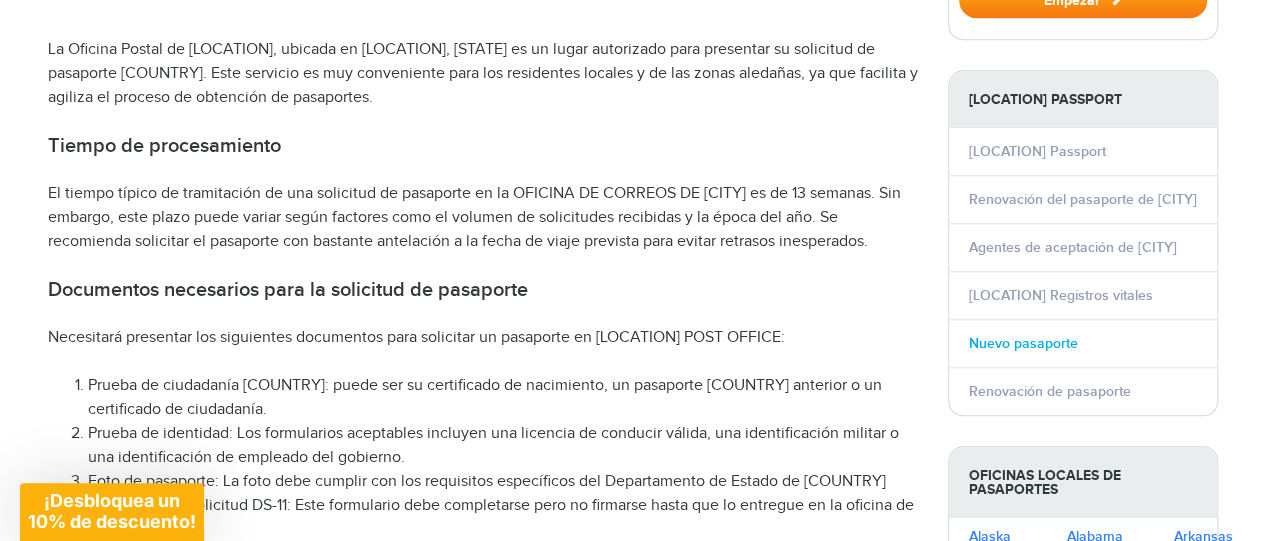 click on "Nuevo pasaporte" at bounding box center [1023, 343] 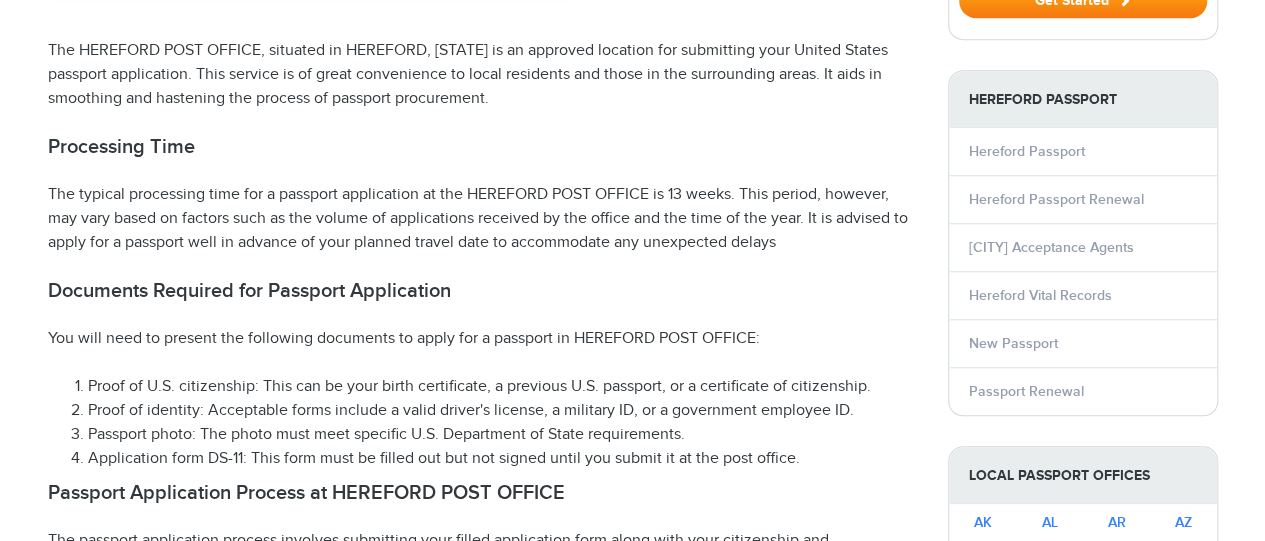 select on "**********" 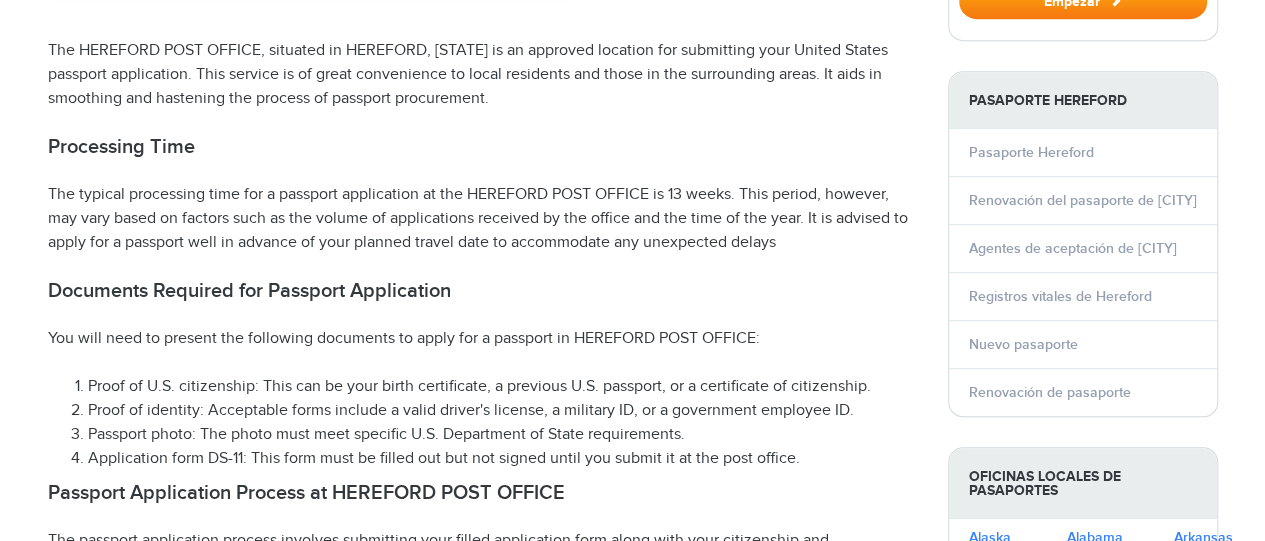 scroll, scrollTop: 0, scrollLeft: 0, axis: both 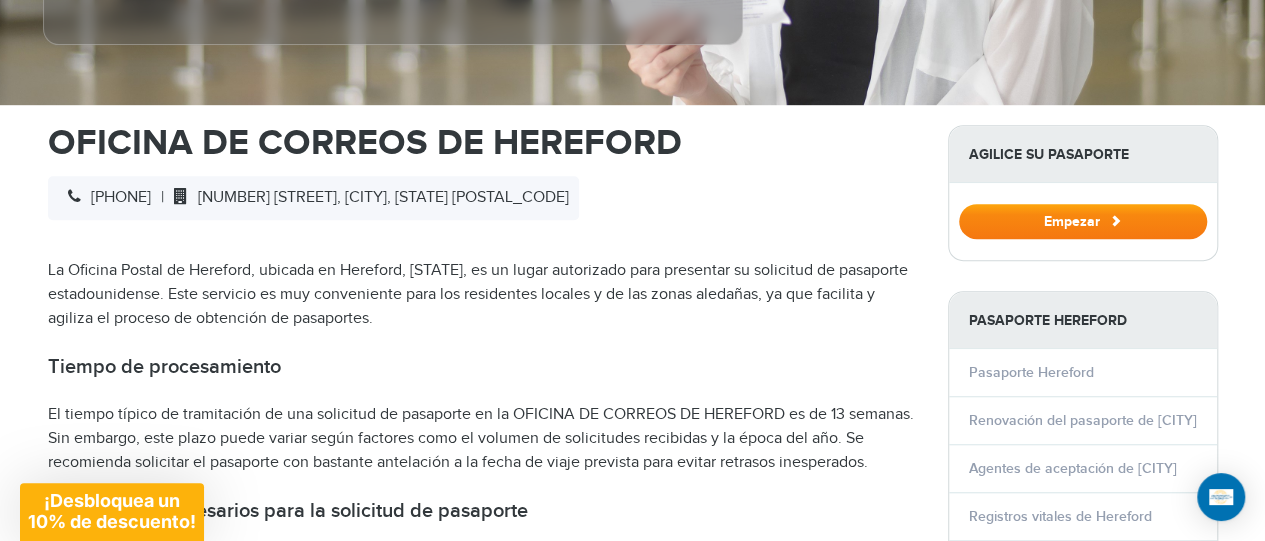 click at bounding box center (1115, 220) 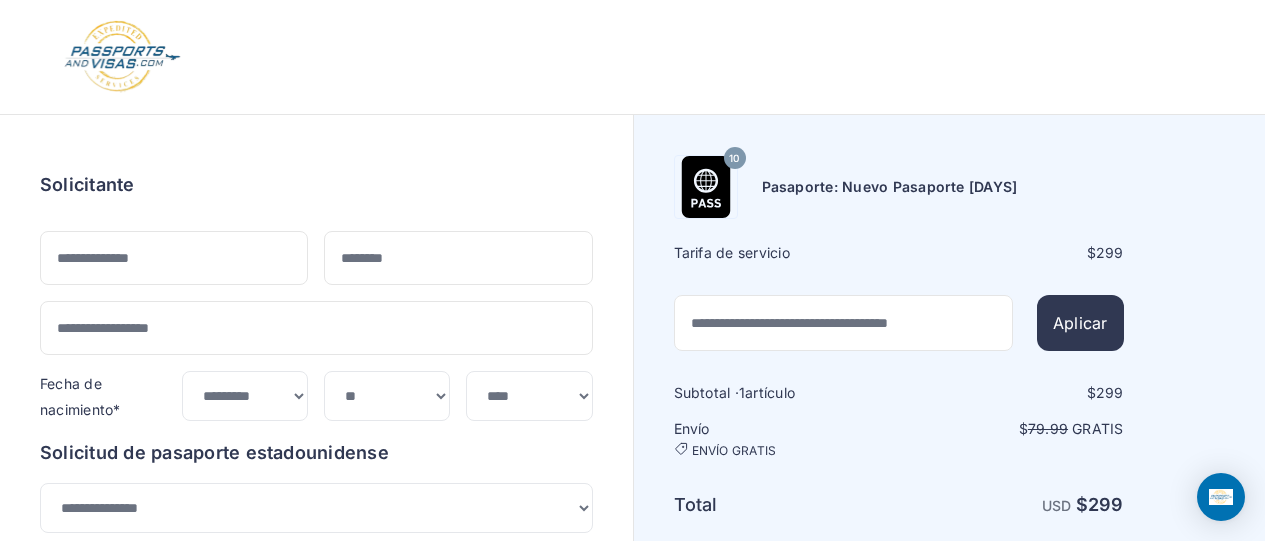 select on "***" 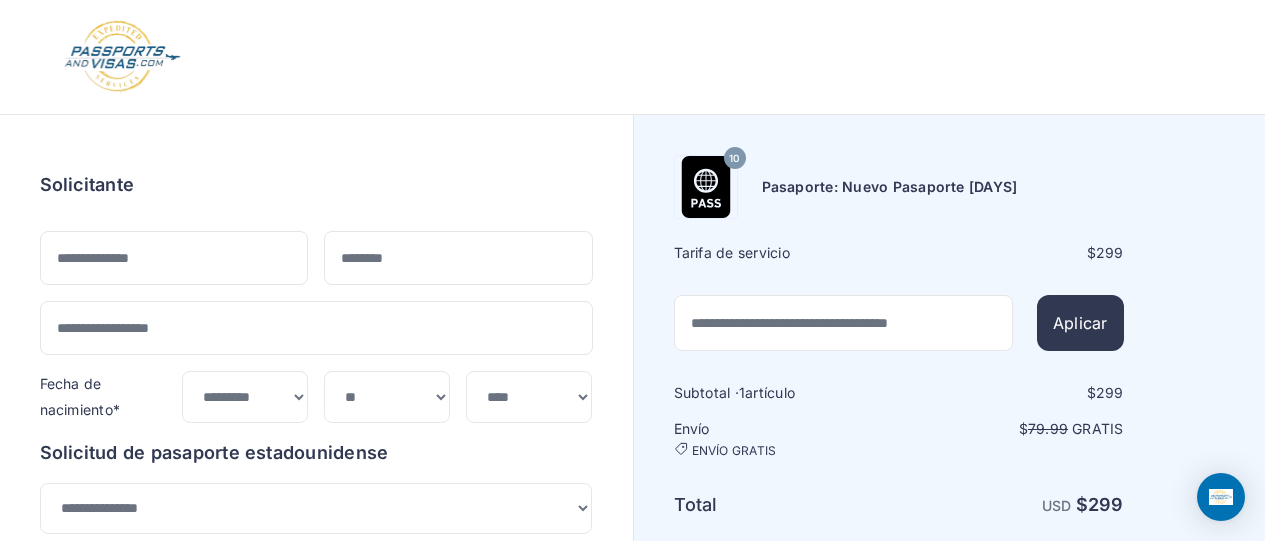 scroll, scrollTop: 0, scrollLeft: 0, axis: both 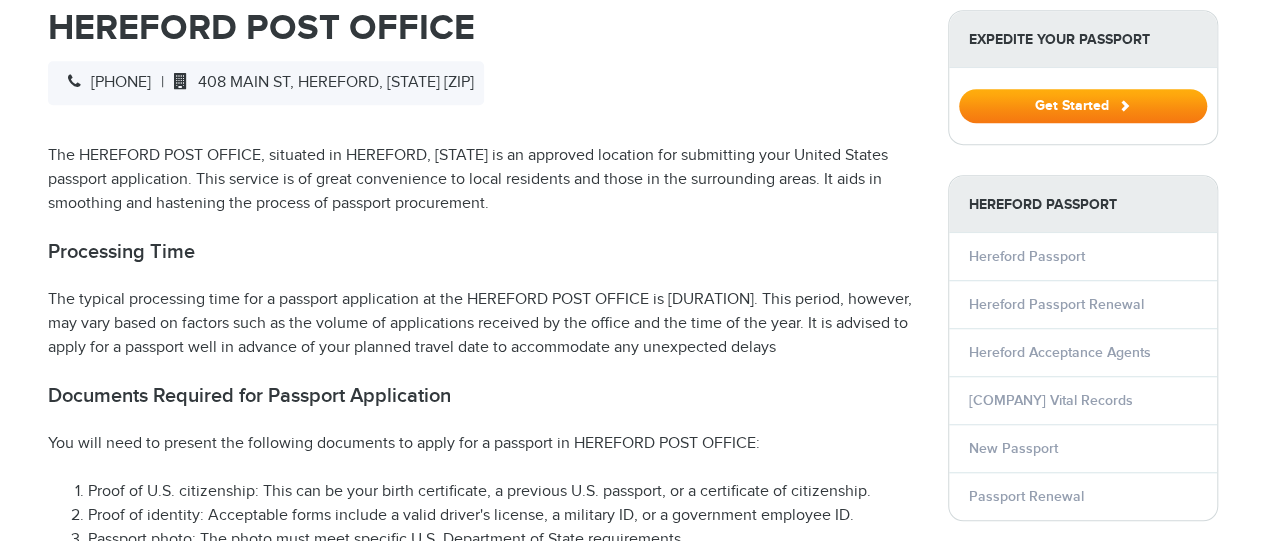 select on "**********" 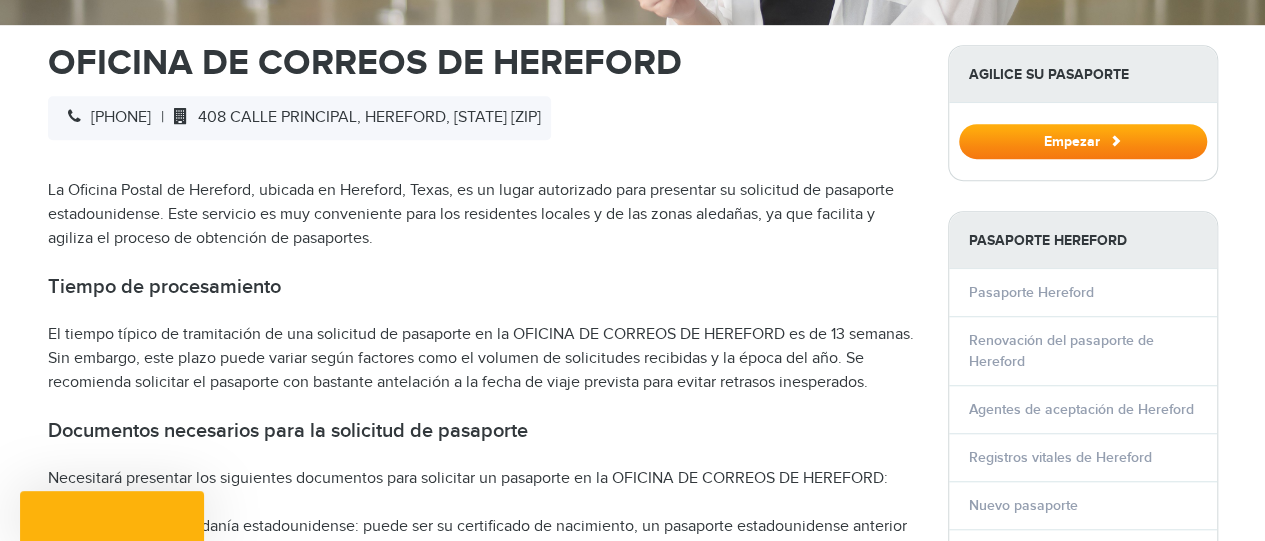 scroll, scrollTop: 628, scrollLeft: 0, axis: vertical 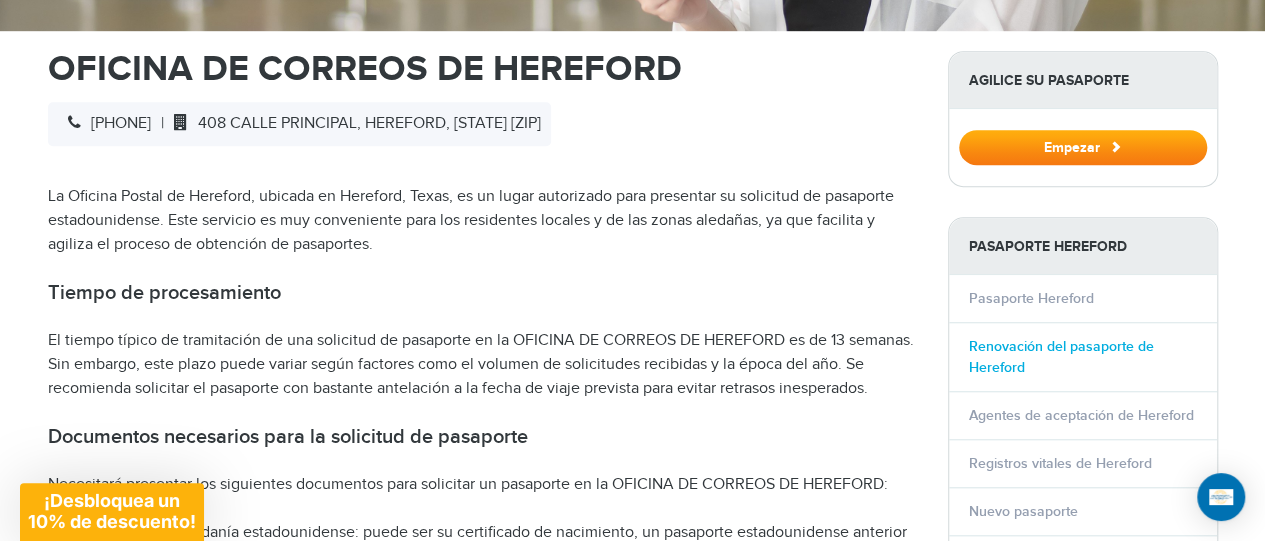 click on "Renovación del pasaporte de Hereford" at bounding box center (1061, 357) 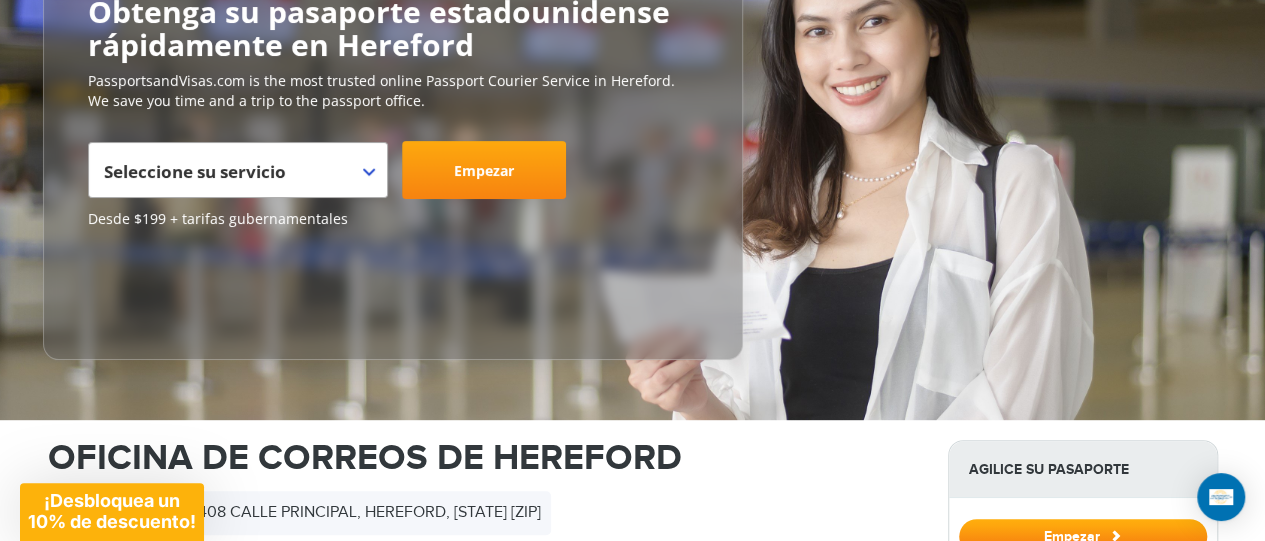 scroll, scrollTop: 0, scrollLeft: 0, axis: both 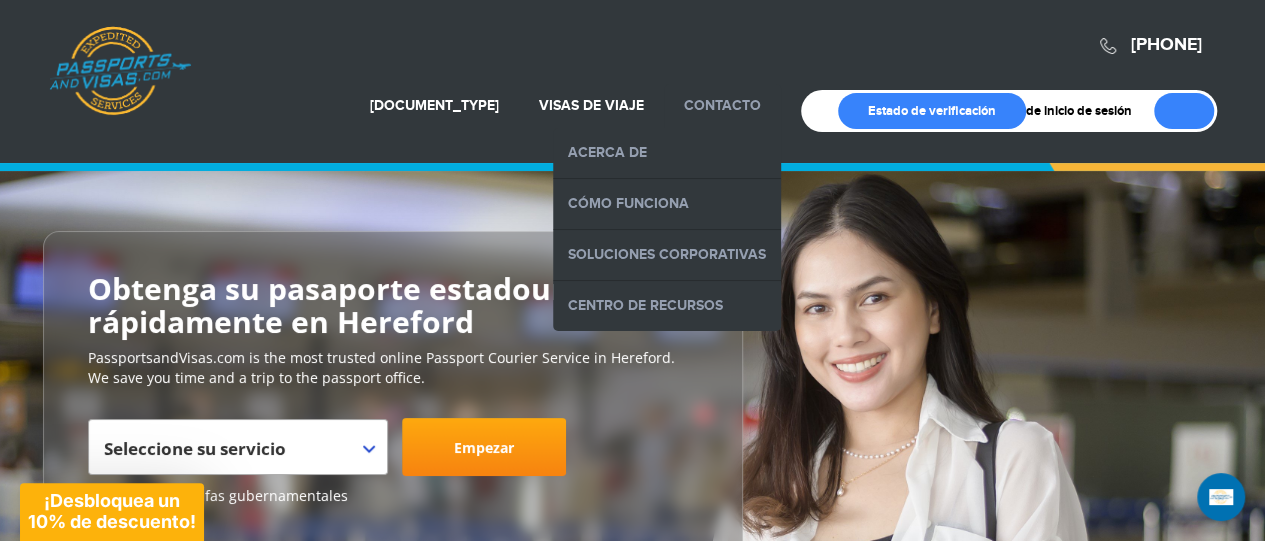 click on "Contacto" at bounding box center (722, 105) 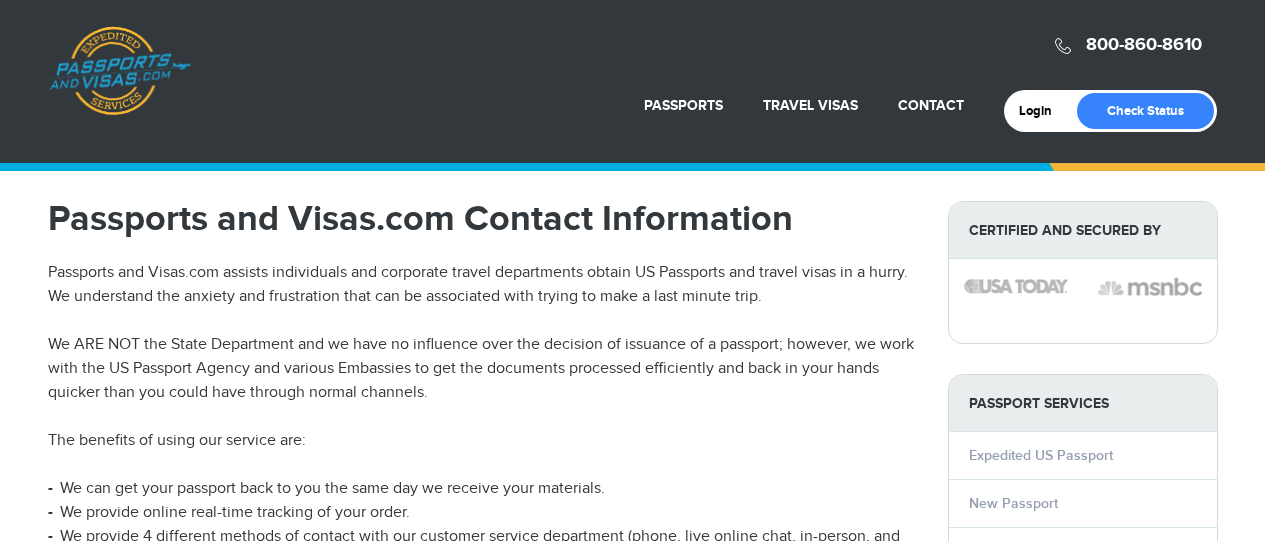 scroll, scrollTop: 0, scrollLeft: 0, axis: both 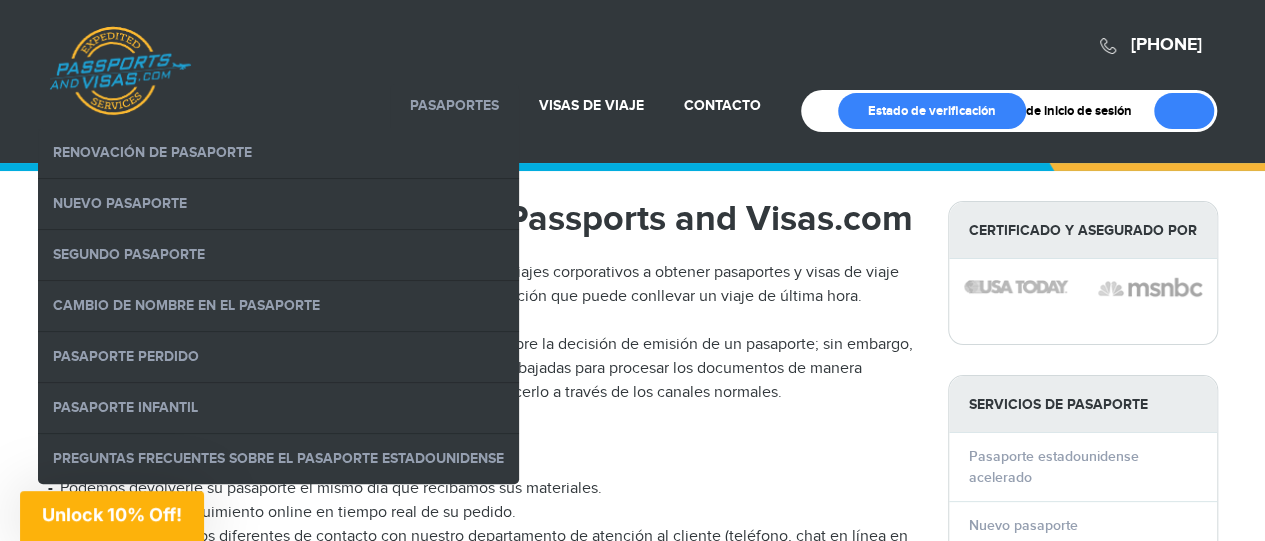 click on "Visas de viaje" at bounding box center [591, 105] 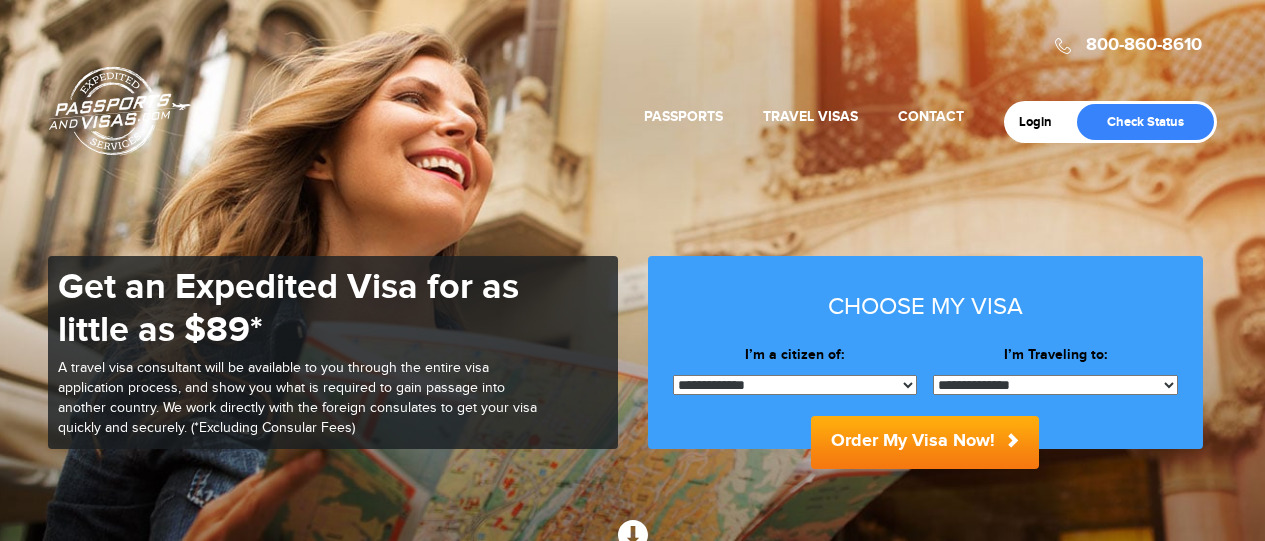 scroll, scrollTop: 0, scrollLeft: 0, axis: both 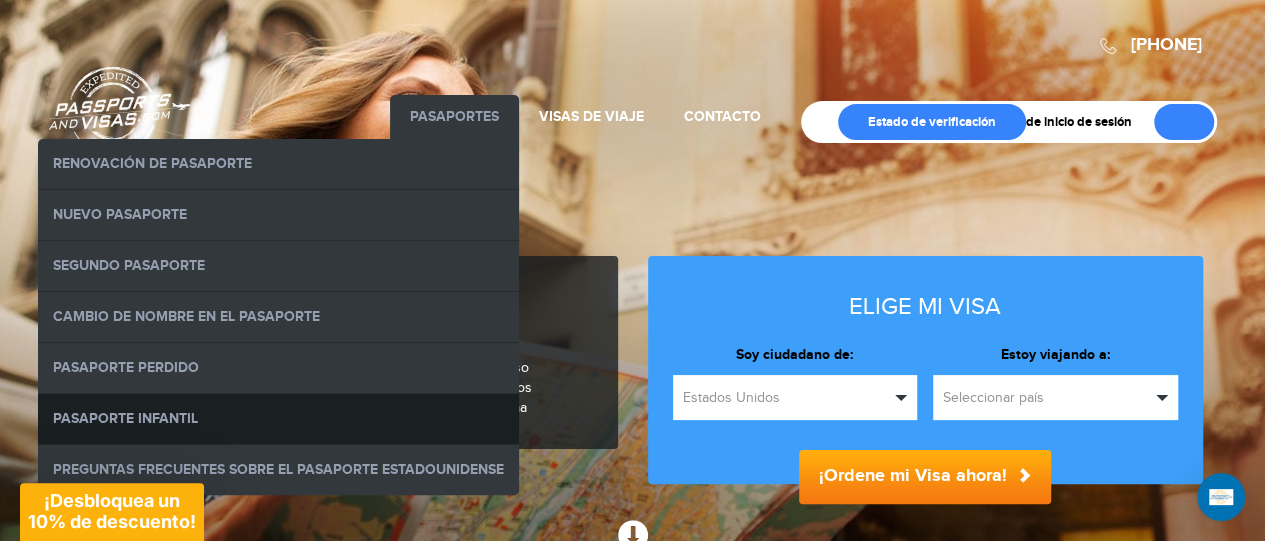 click on "Pasaporte infantil" at bounding box center (125, 418) 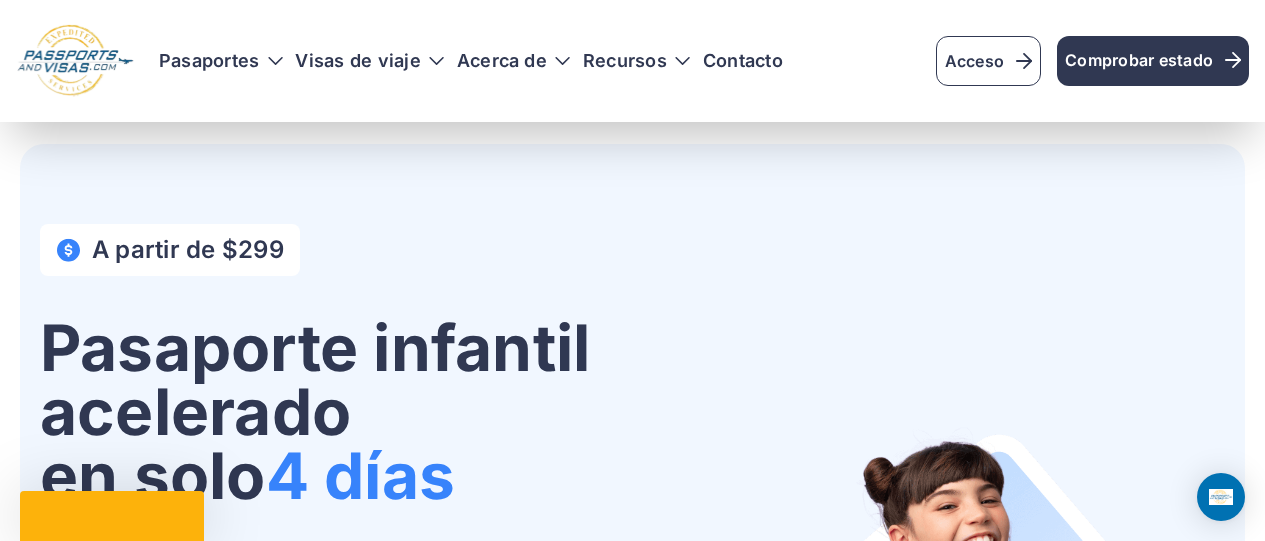 scroll, scrollTop: 3128, scrollLeft: 0, axis: vertical 